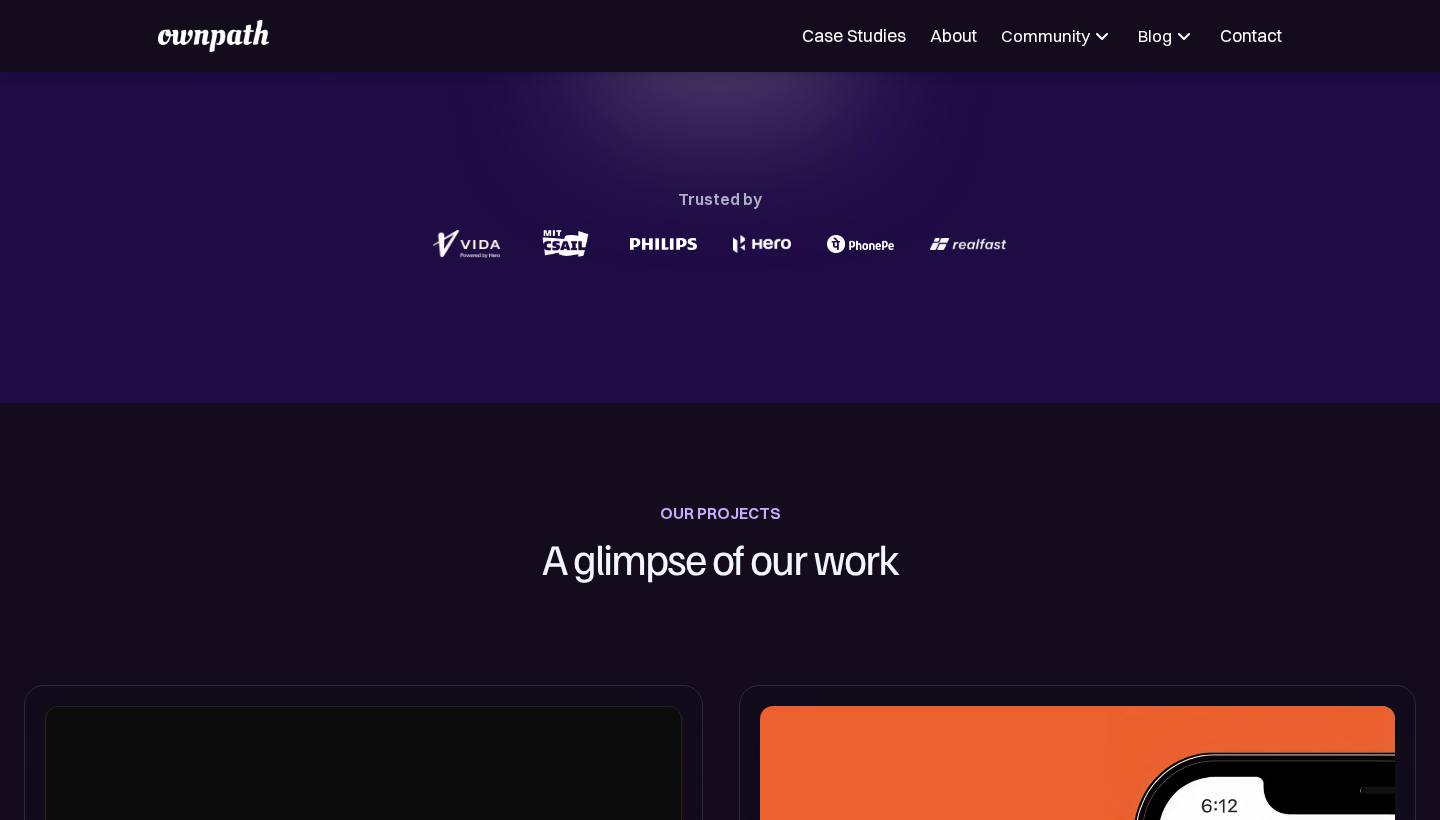 scroll, scrollTop: 705, scrollLeft: 0, axis: vertical 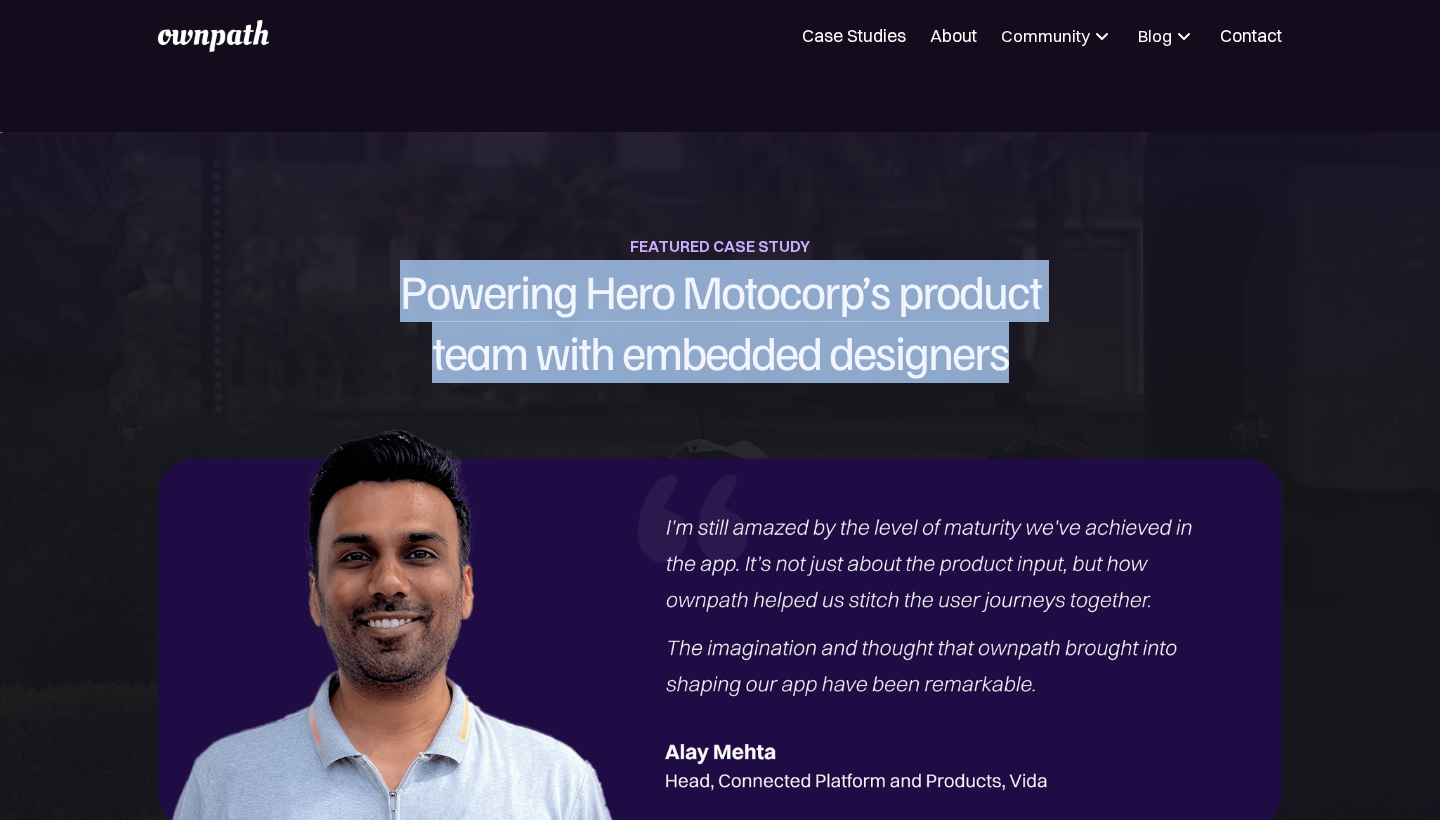 drag, startPoint x: 398, startPoint y: 285, endPoint x: 496, endPoint y: 391, distance: 144.36066 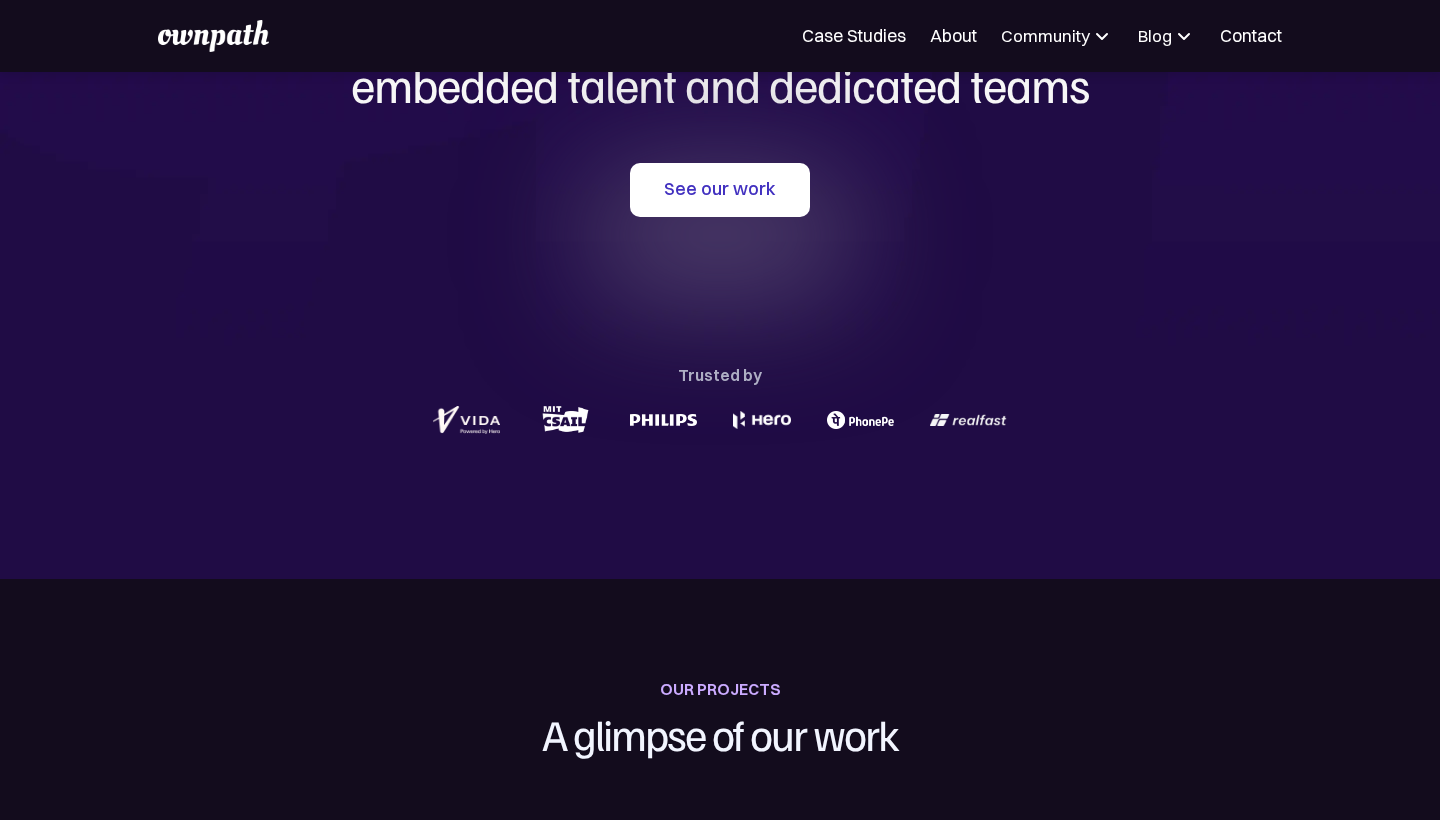 scroll, scrollTop: 213, scrollLeft: 0, axis: vertical 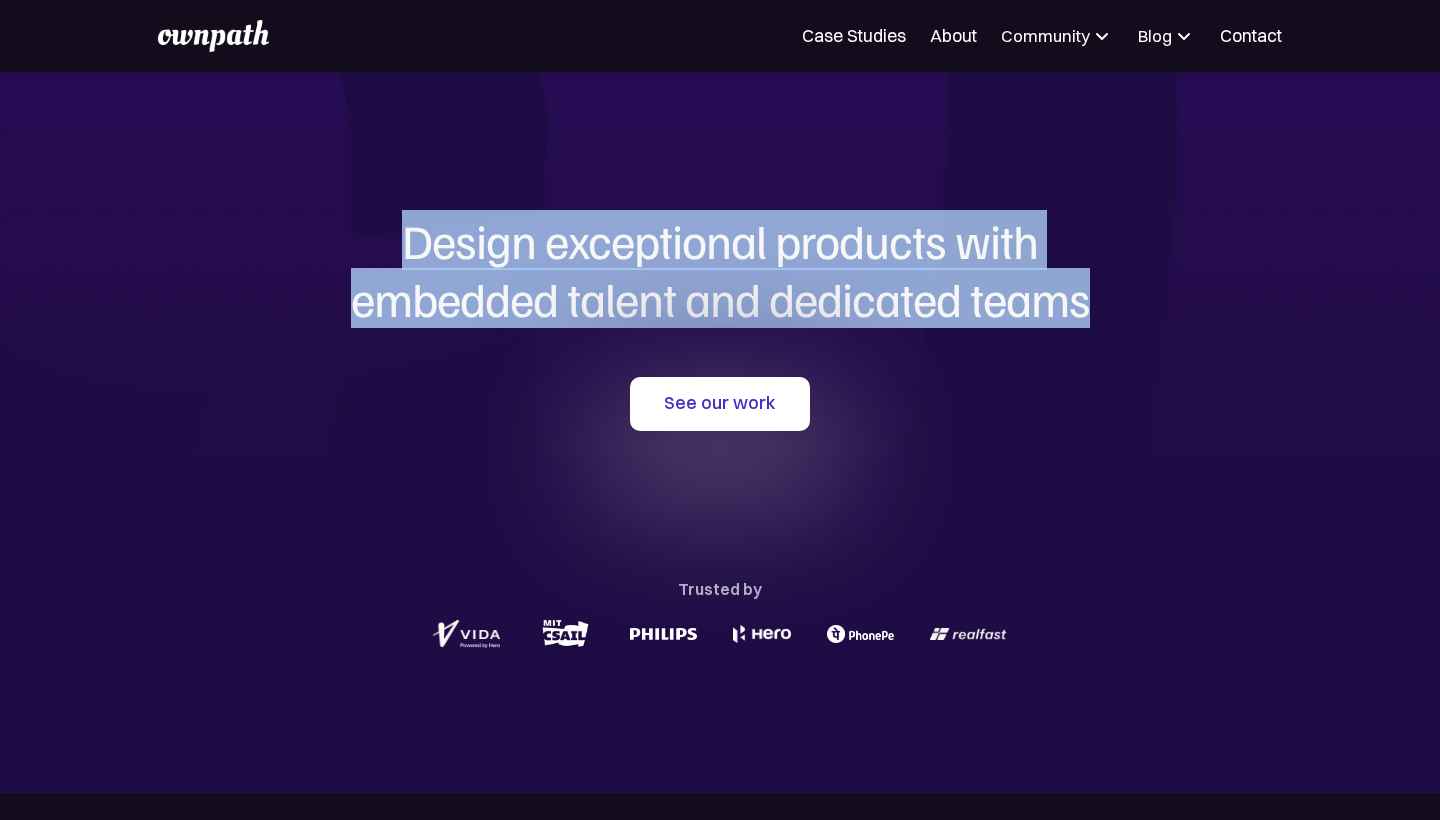drag, startPoint x: 405, startPoint y: 239, endPoint x: 1092, endPoint y: 290, distance: 688.89044 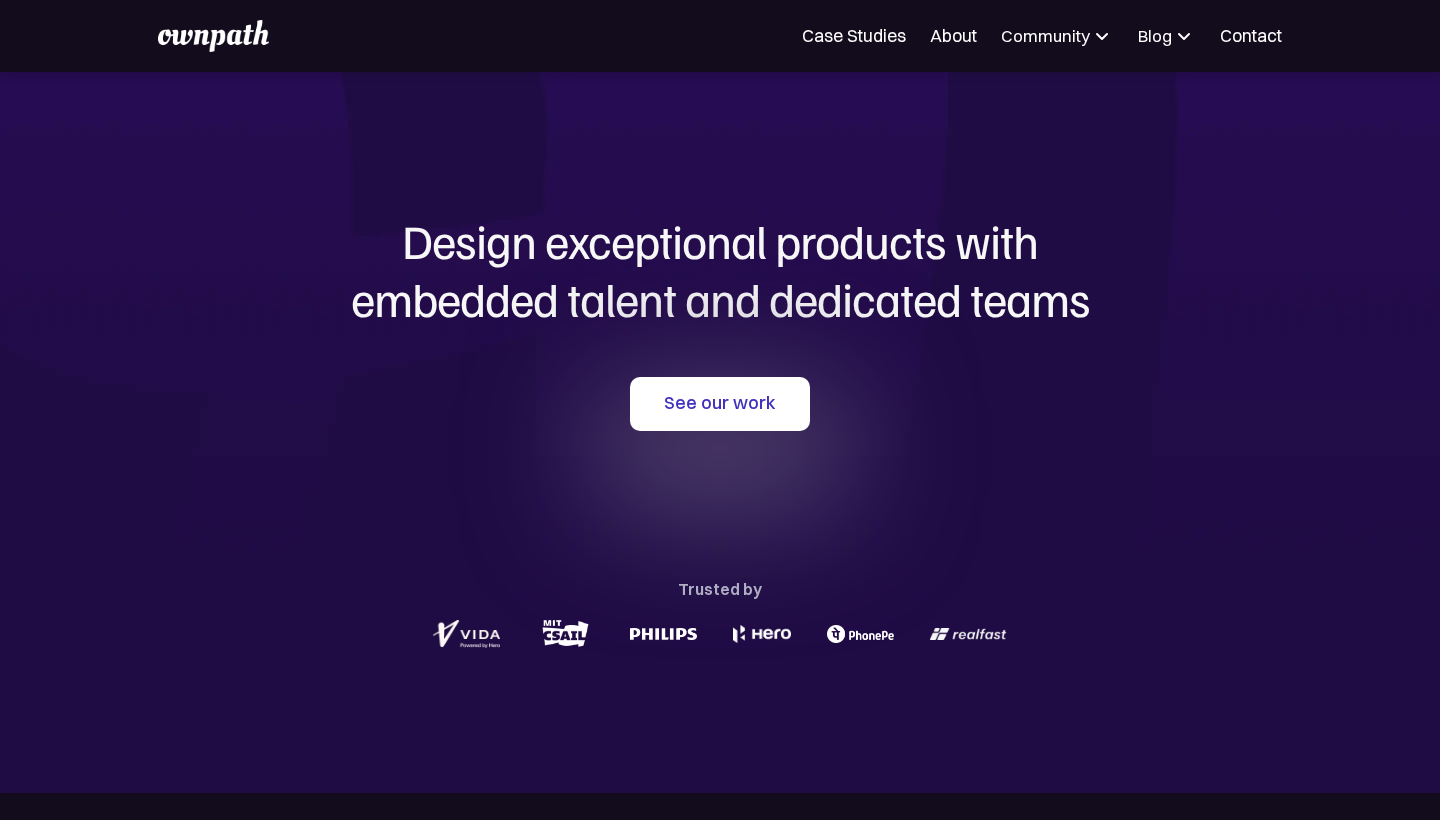 scroll, scrollTop: 0, scrollLeft: 0, axis: both 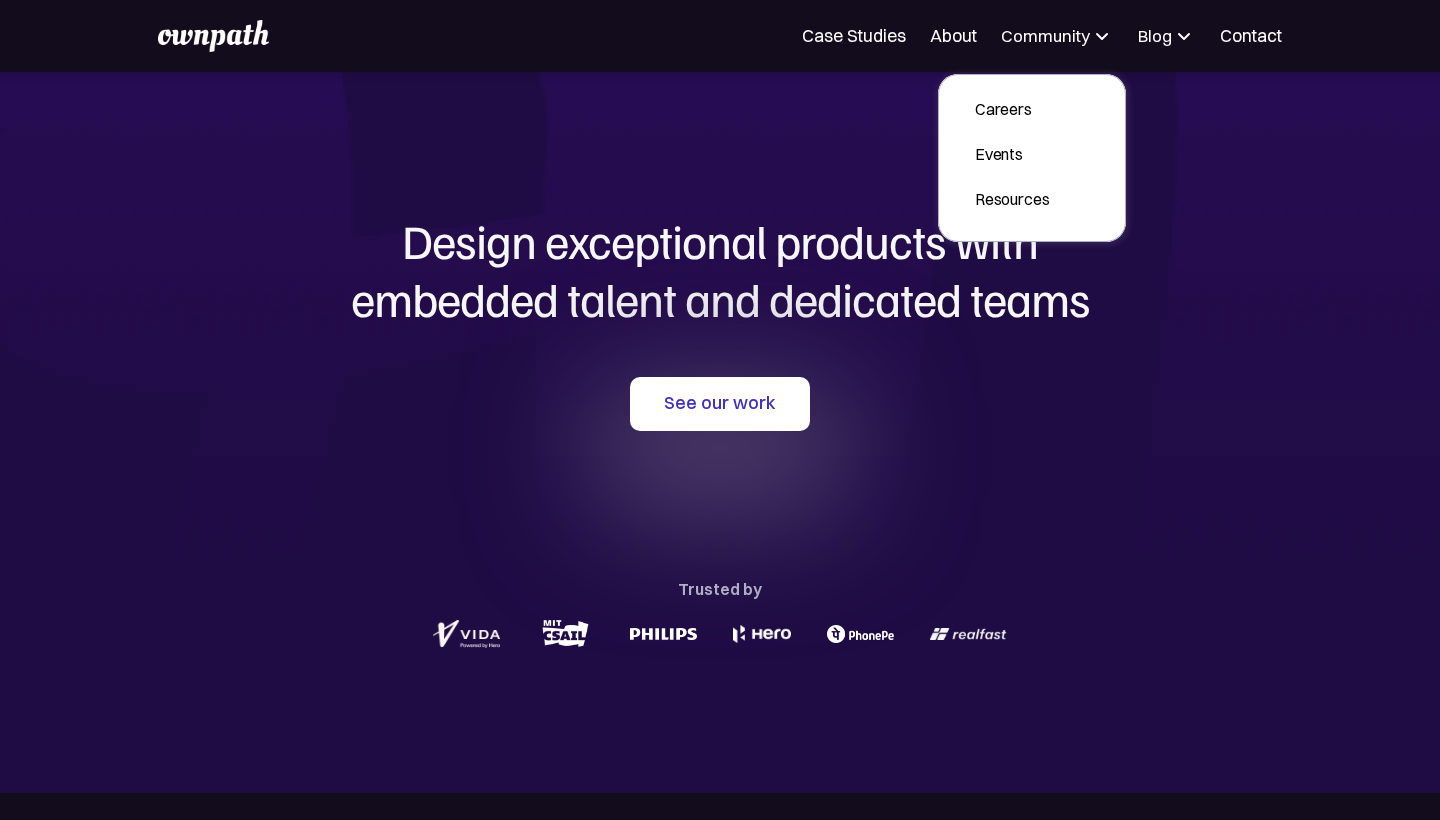 click at bounding box center [1184, 36] 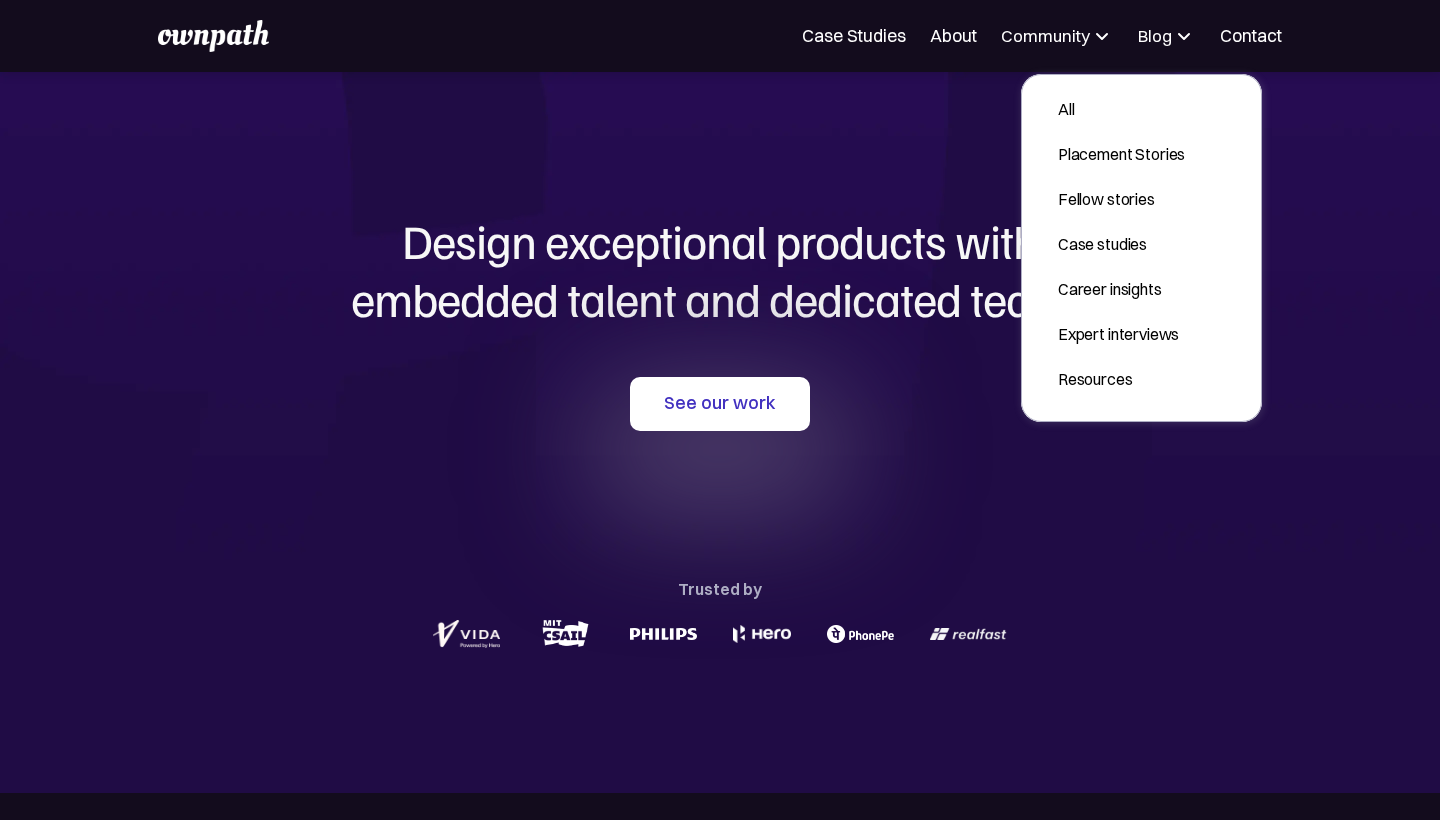 click on "Design exceptional products with embedded talent and dedicated teams" at bounding box center [720, 269] 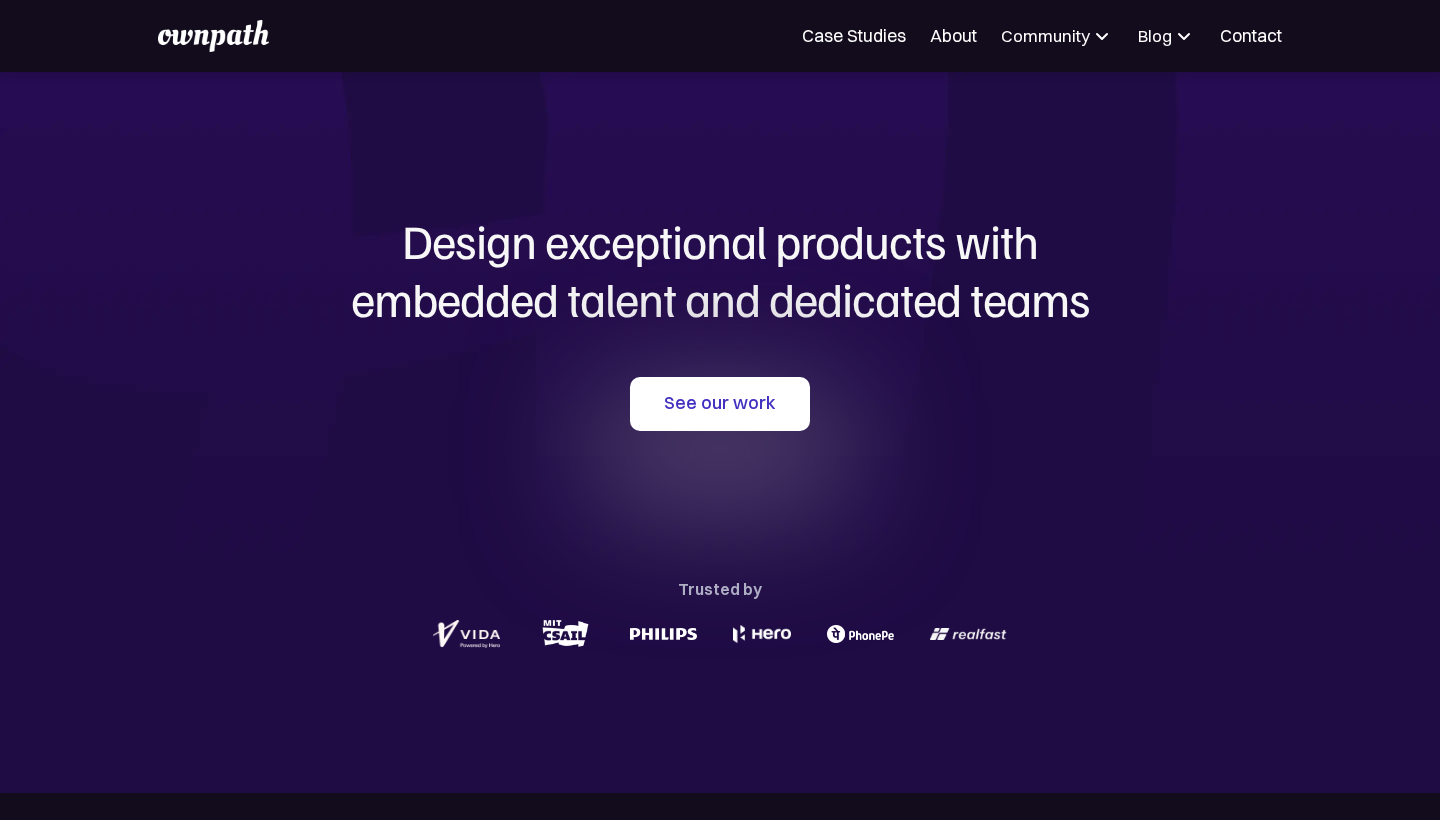 scroll, scrollTop: 0, scrollLeft: 0, axis: both 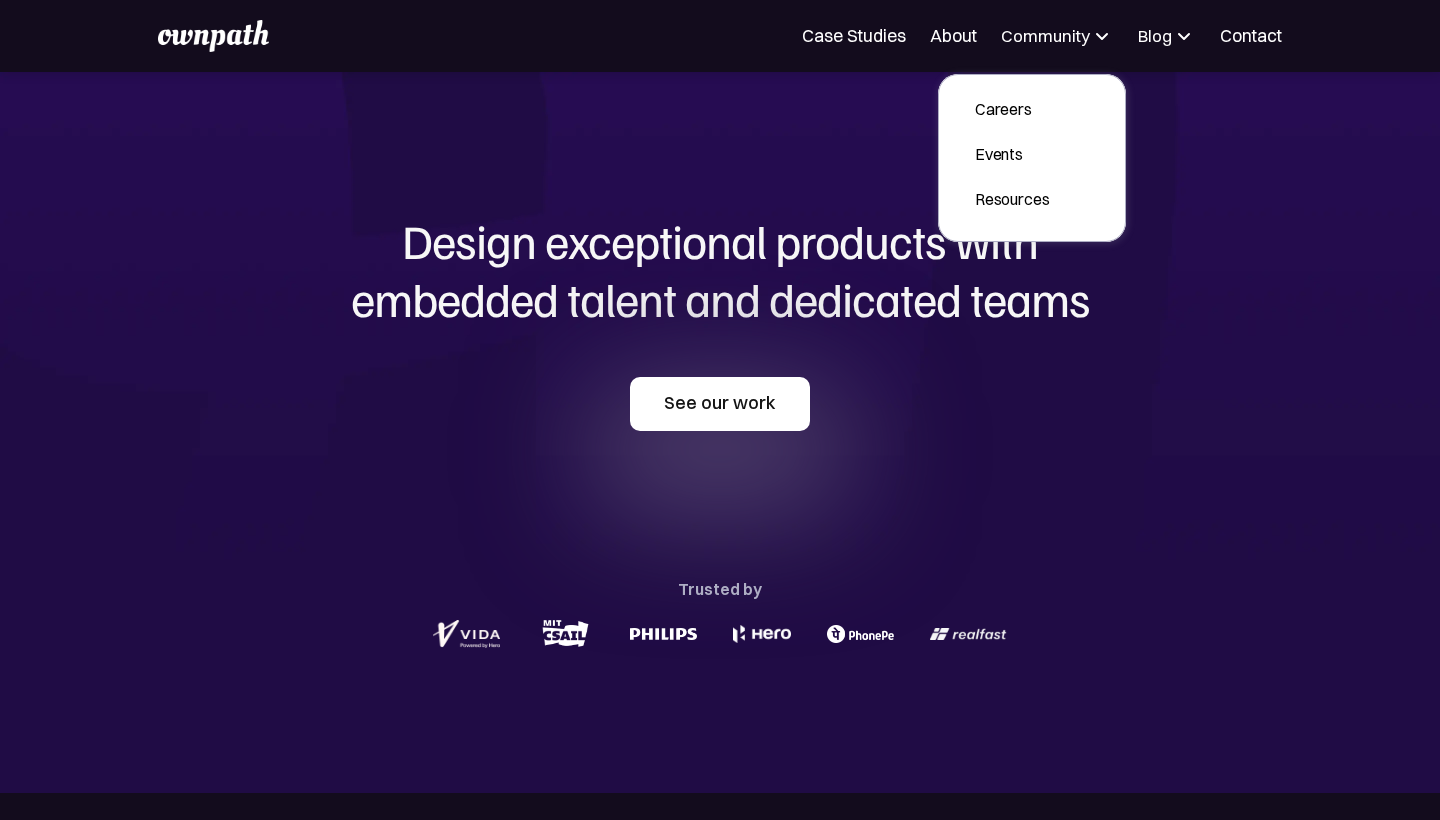 click on "See our work" at bounding box center (720, 404) 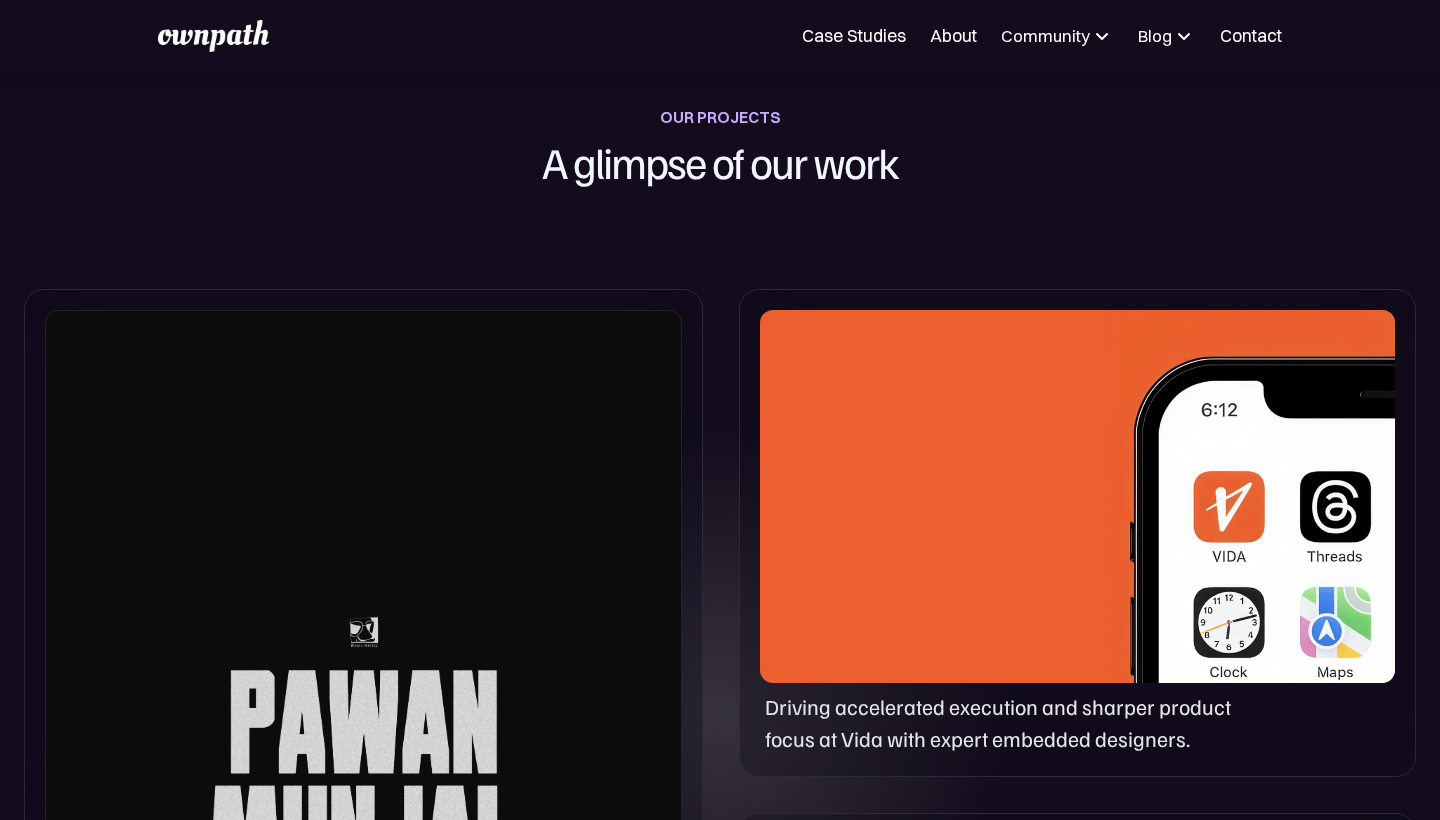 scroll, scrollTop: 791, scrollLeft: 0, axis: vertical 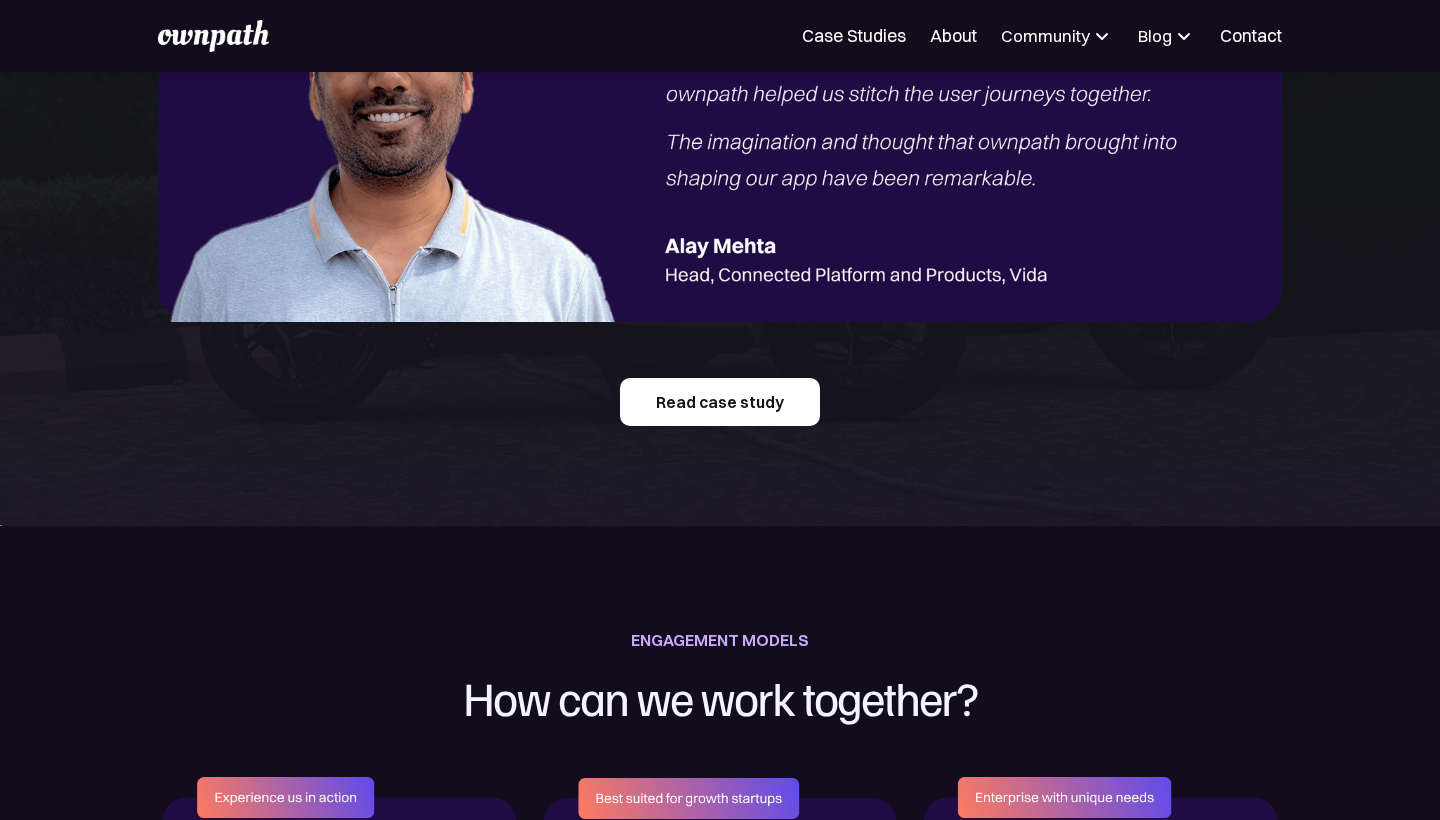 click on "Read case study" at bounding box center (720, 402) 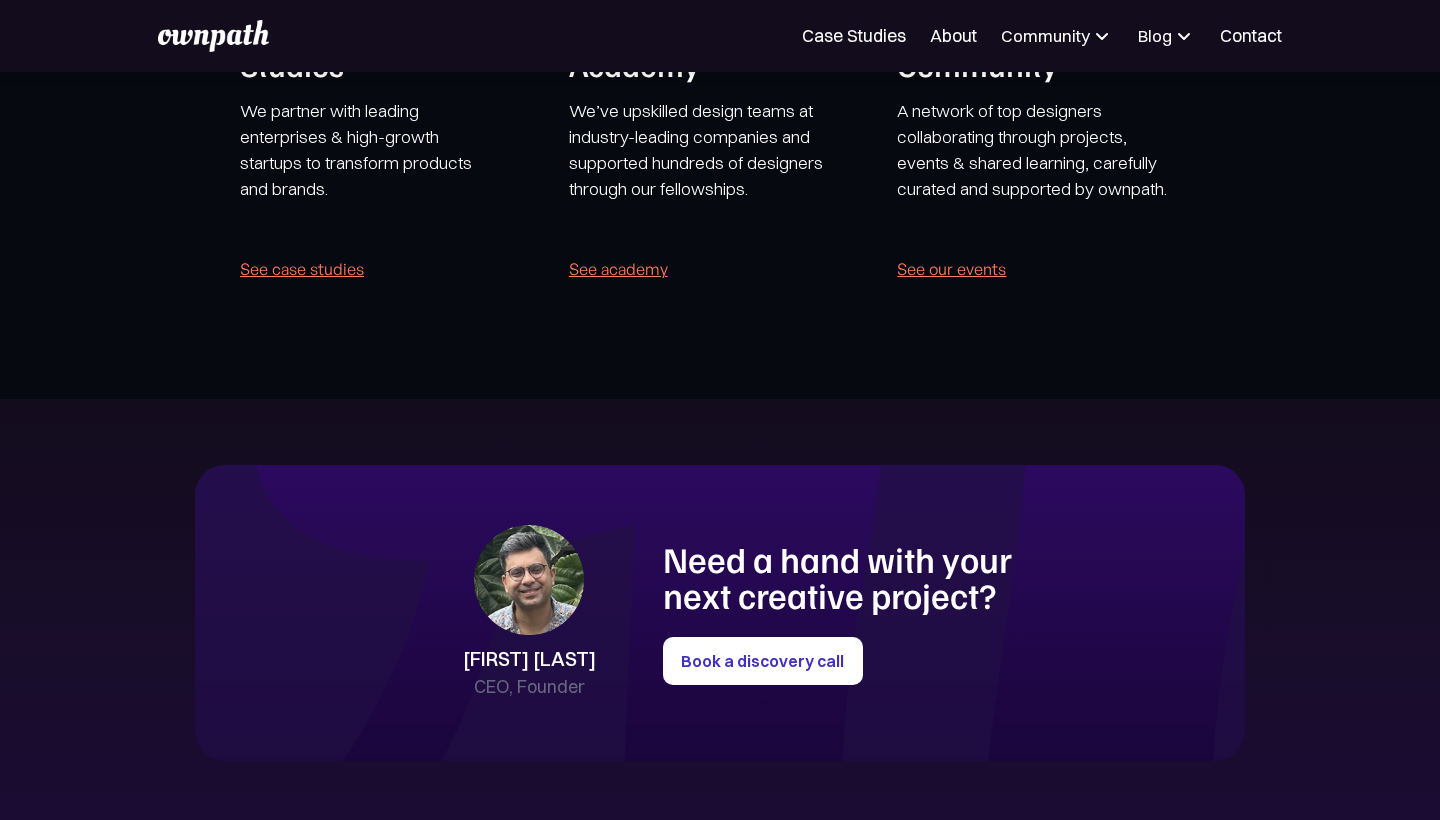 scroll, scrollTop: 4179, scrollLeft: 0, axis: vertical 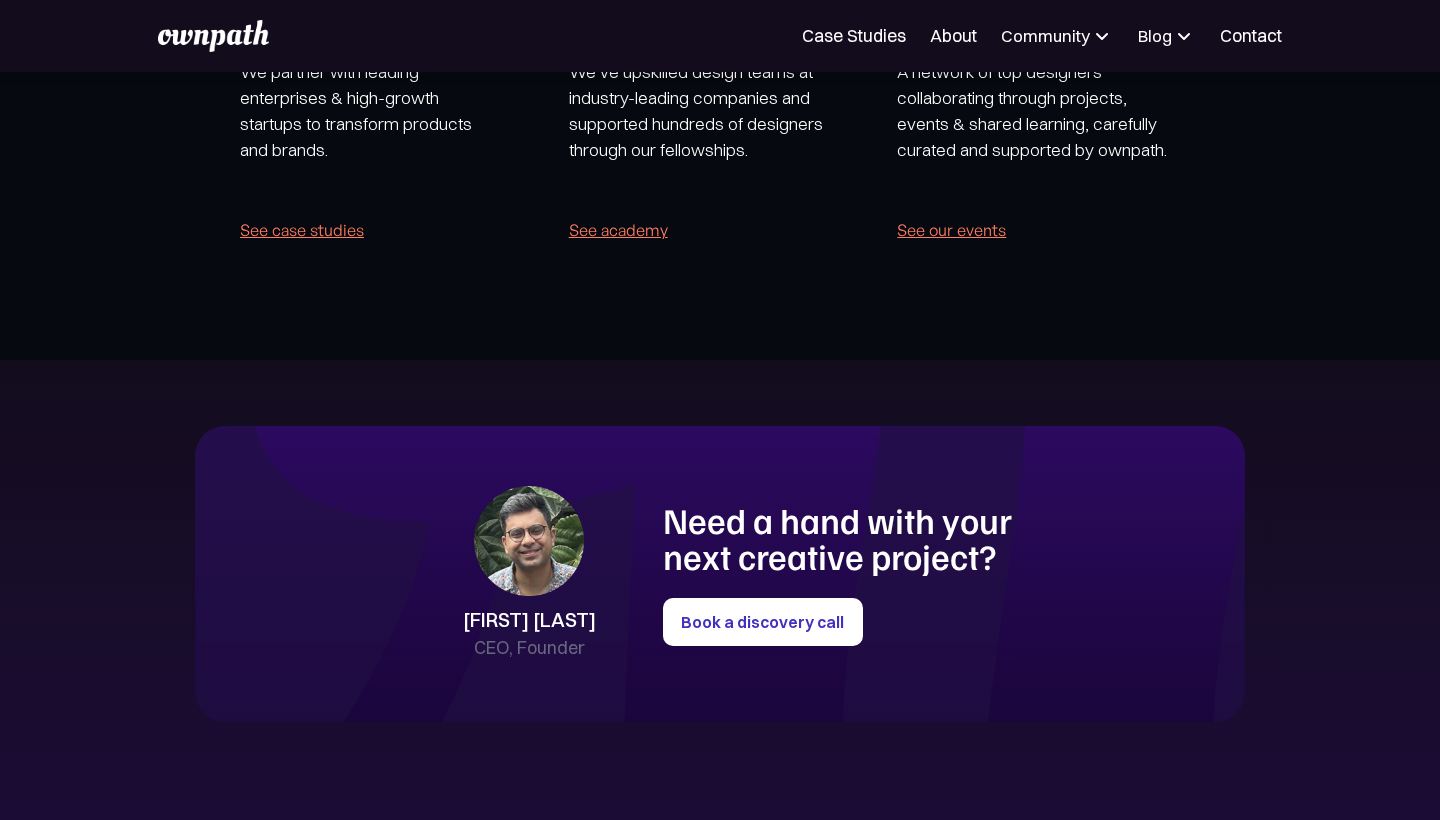 click on "See academy" at bounding box center (618, 230) 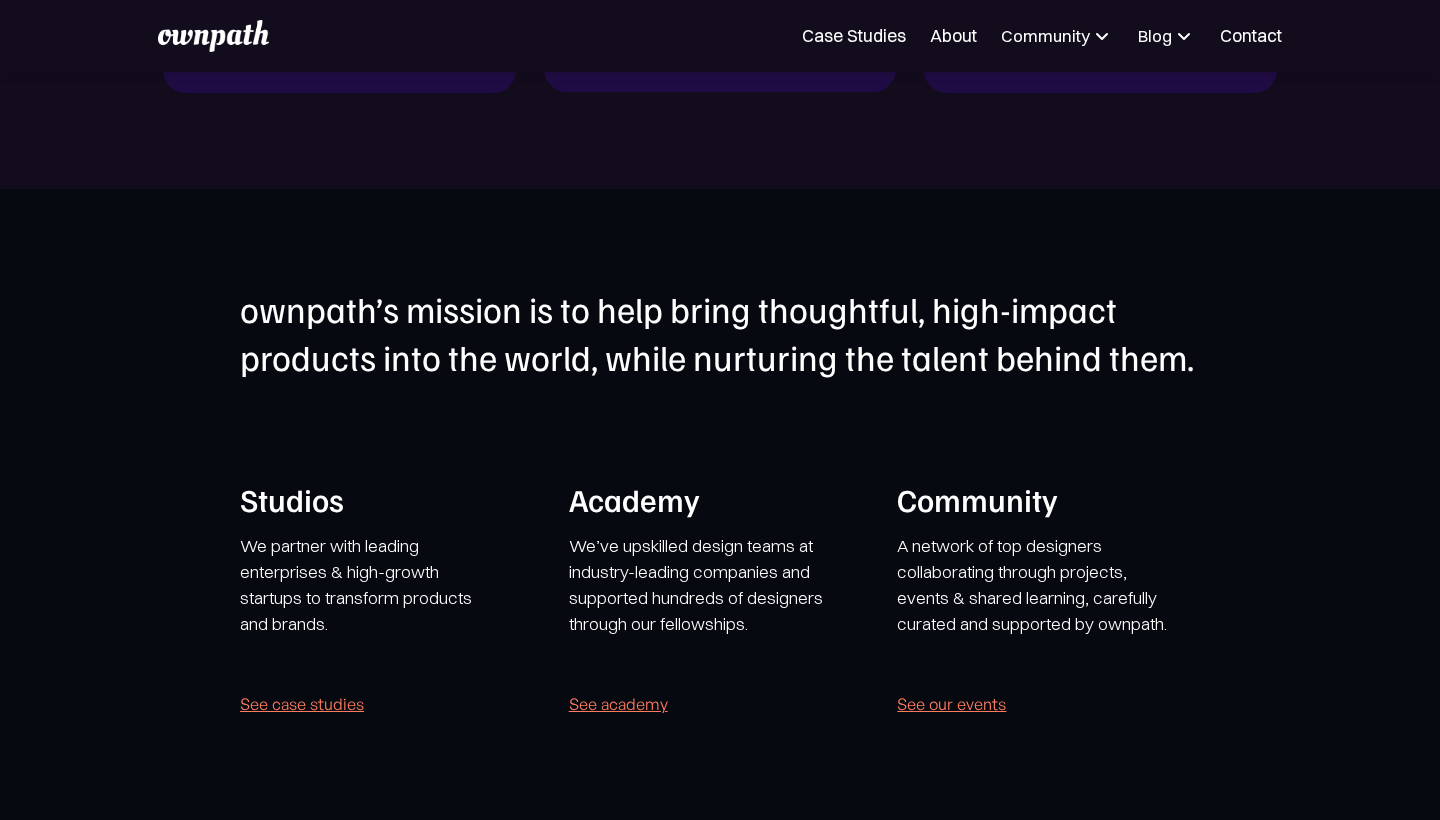 scroll, scrollTop: 3760, scrollLeft: 0, axis: vertical 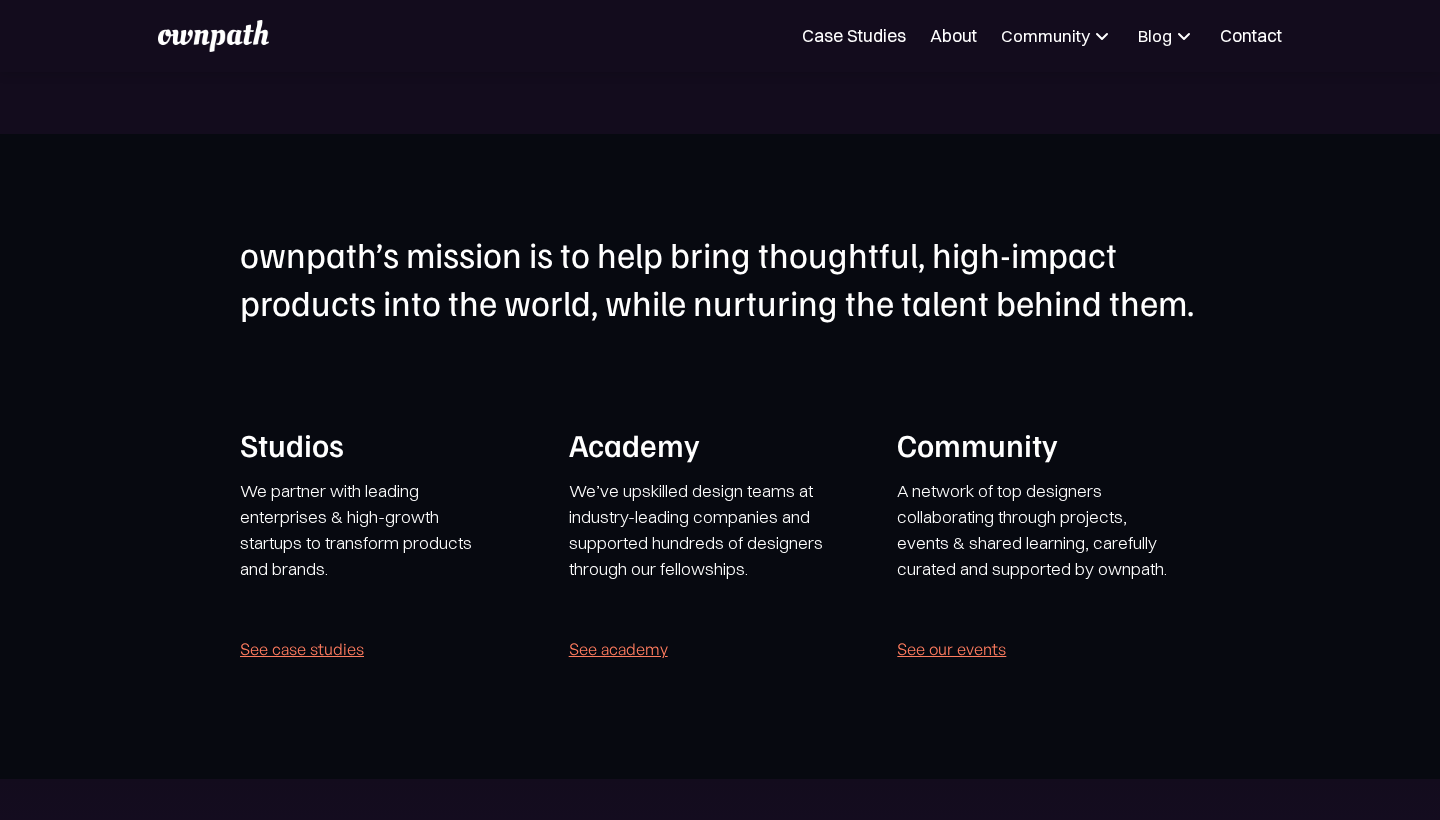 click on "See case studies" at bounding box center (302, 649) 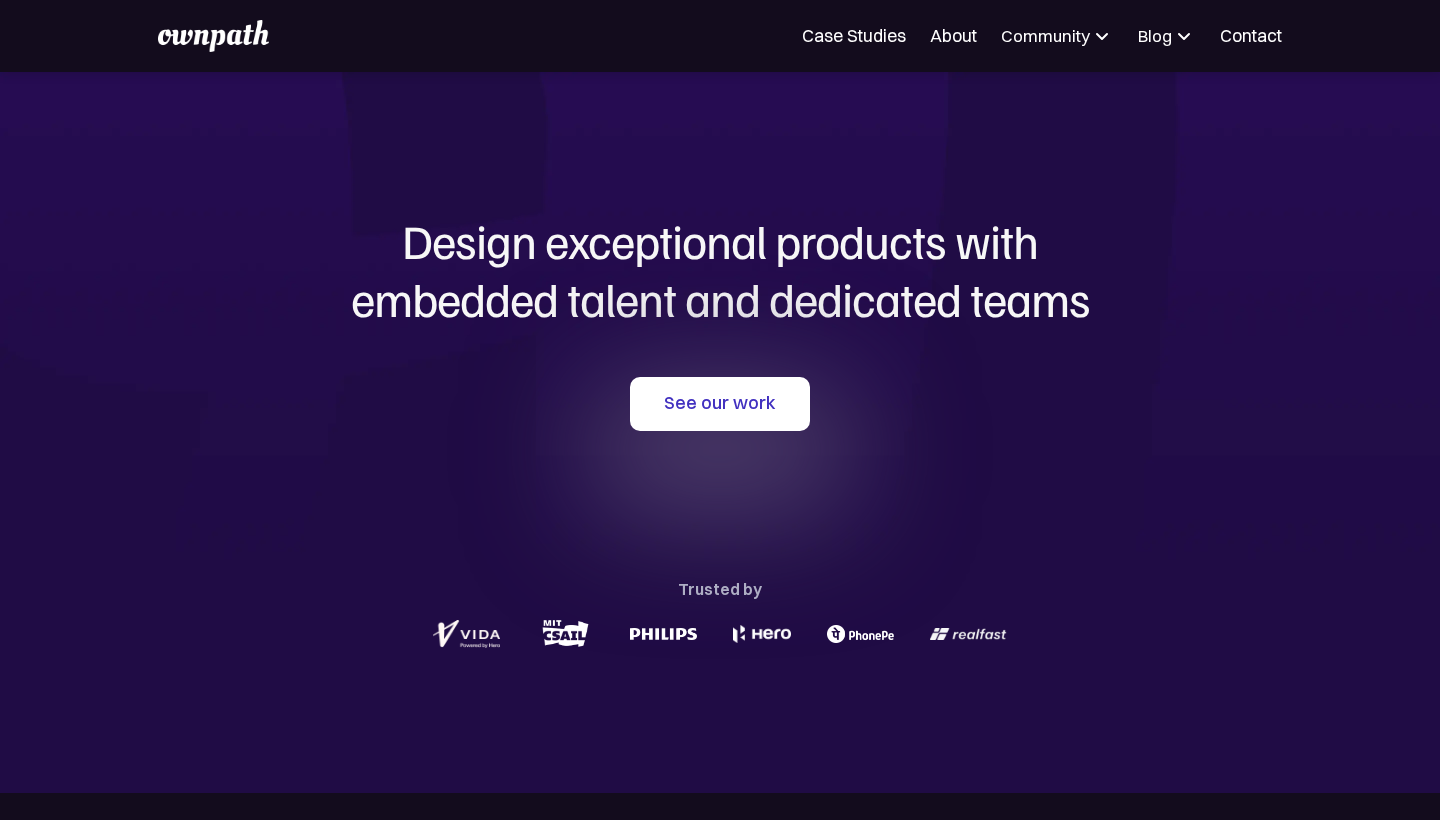 scroll, scrollTop: 0, scrollLeft: 0, axis: both 